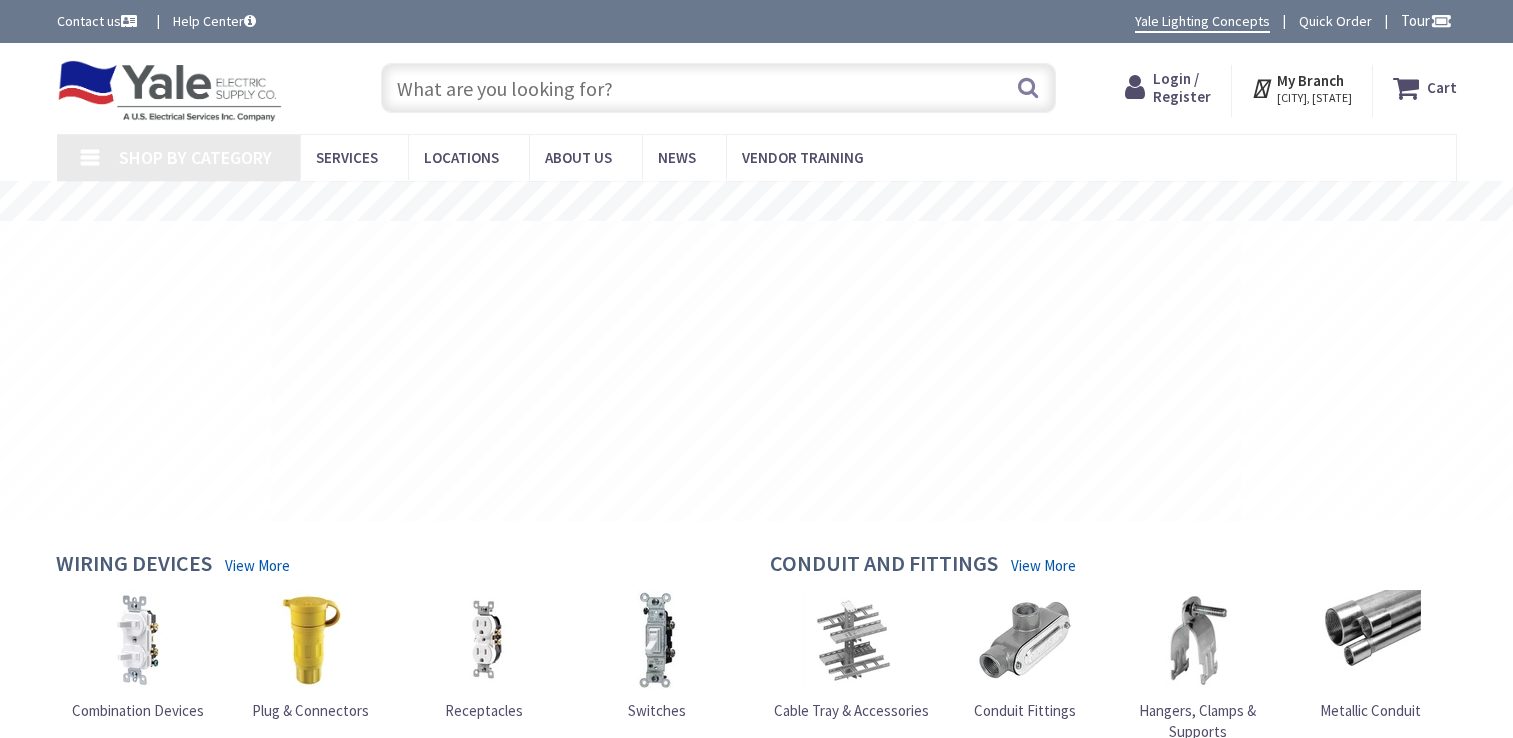 scroll, scrollTop: 0, scrollLeft: 0, axis: both 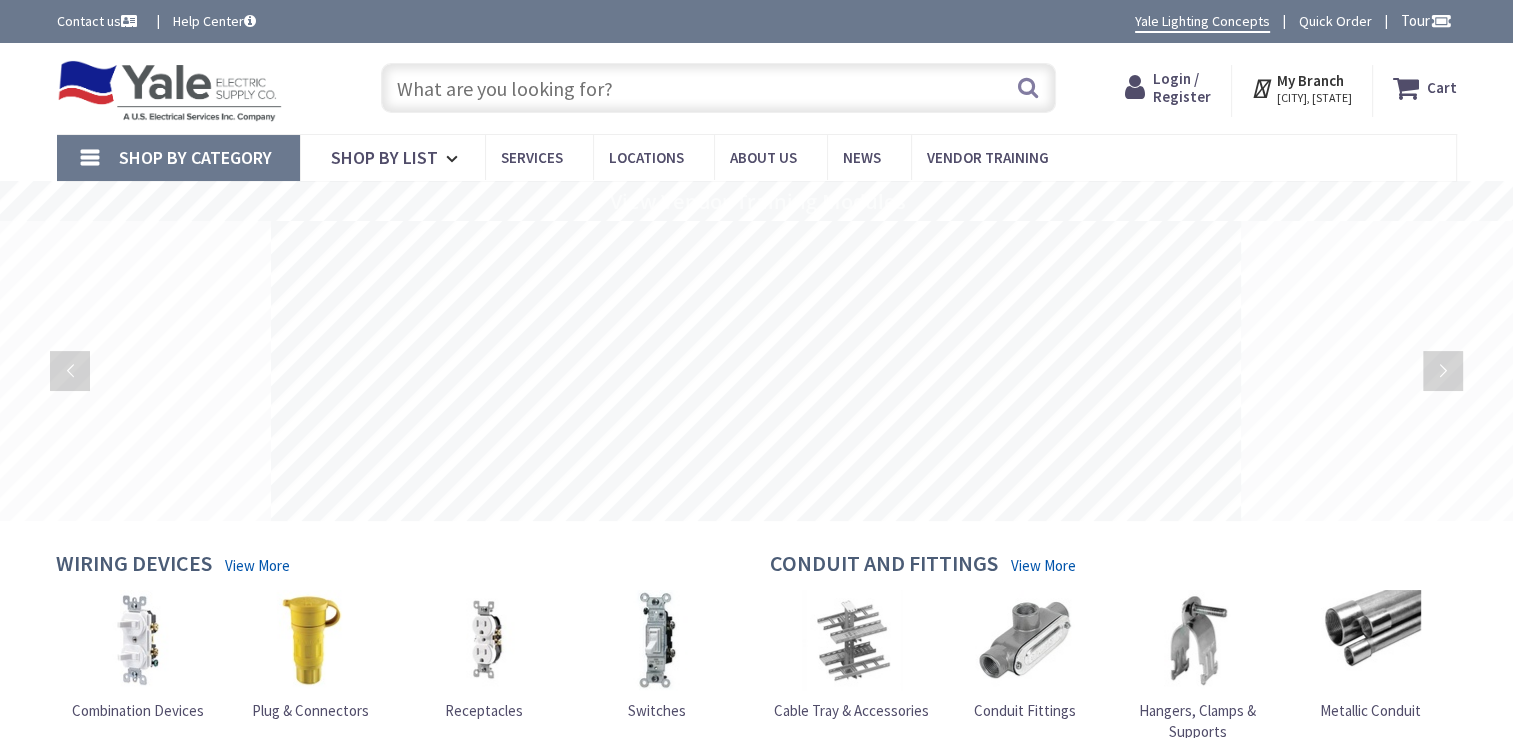 click at bounding box center (718, 88) 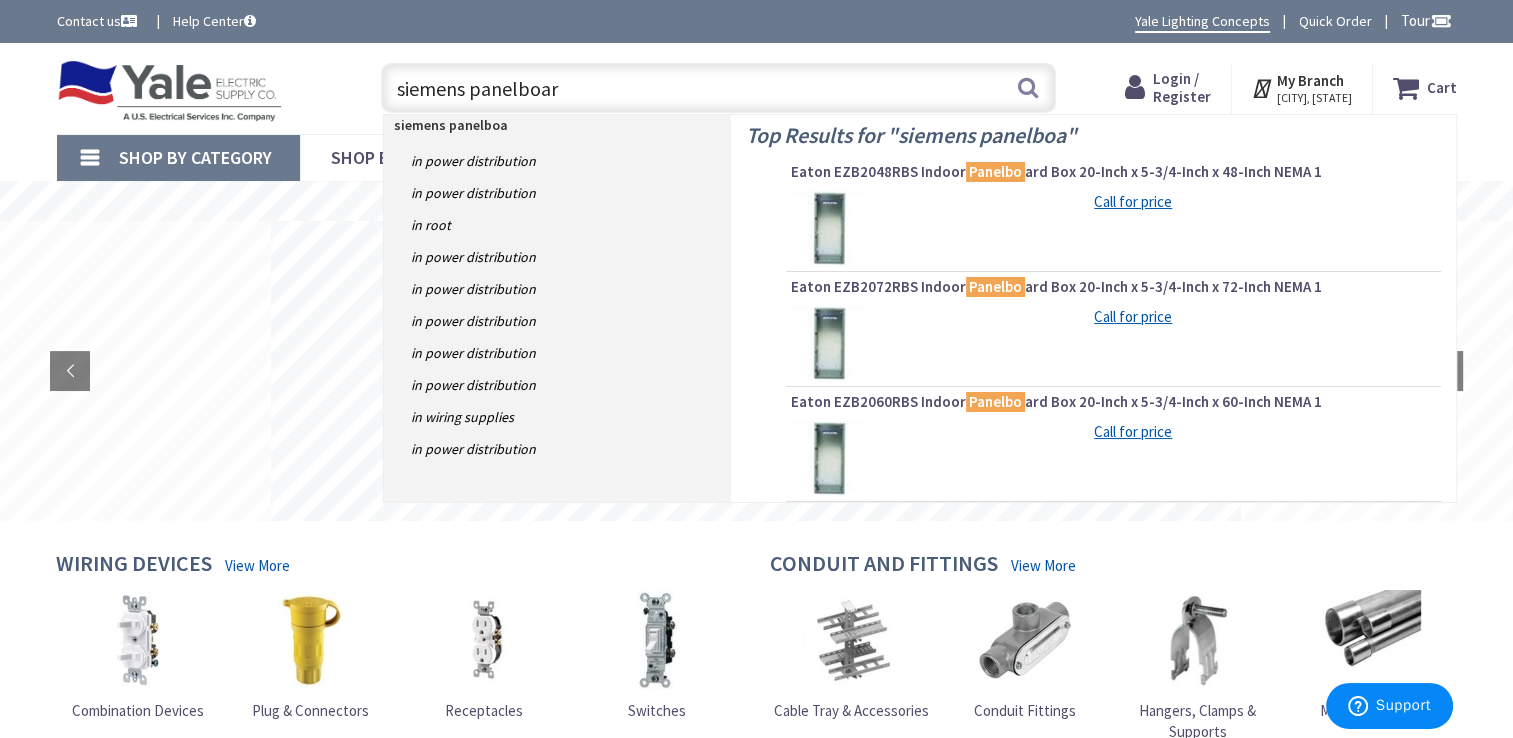 type on "siemens panelboard" 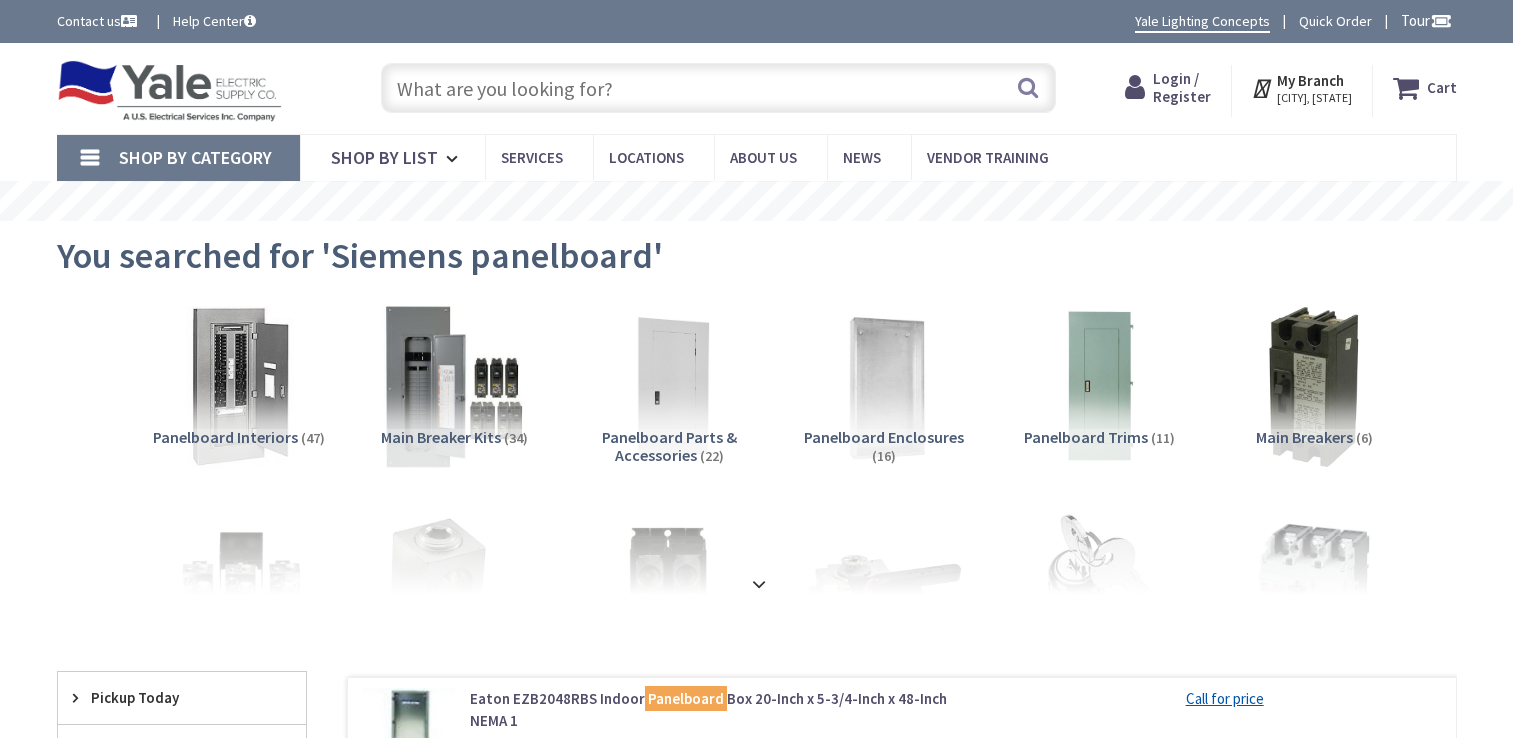 scroll, scrollTop: 0, scrollLeft: 0, axis: both 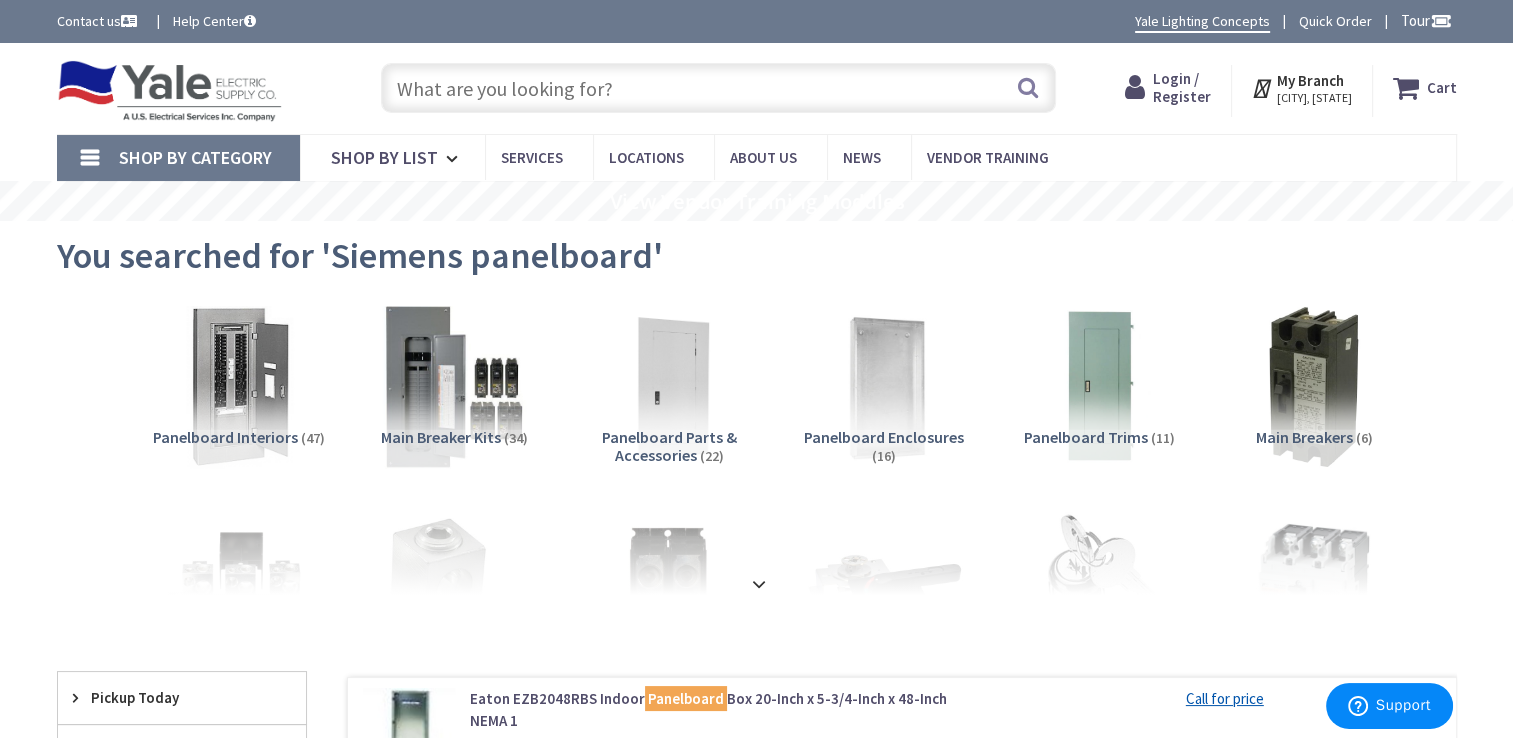 click at bounding box center [718, 88] 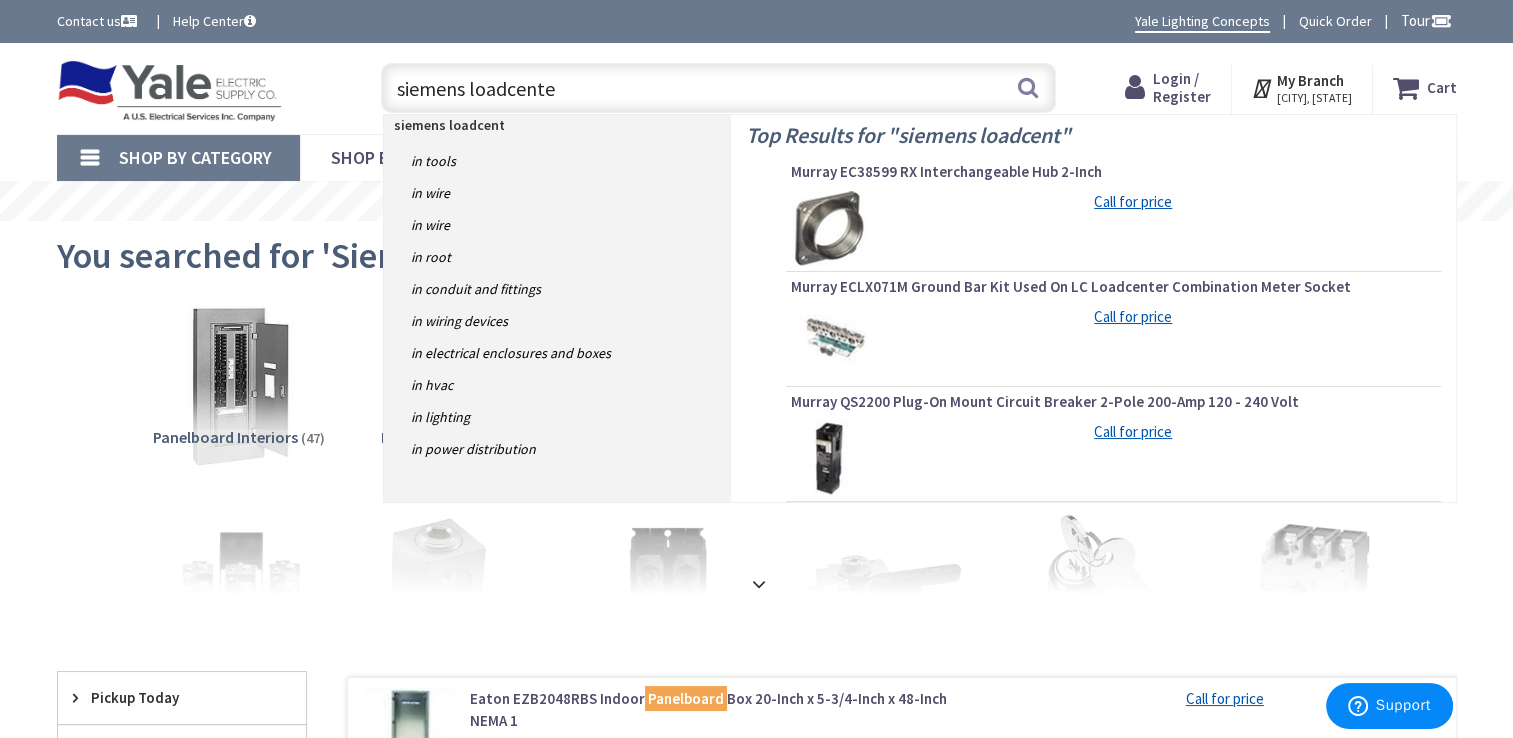 type on "siemens loadcenter" 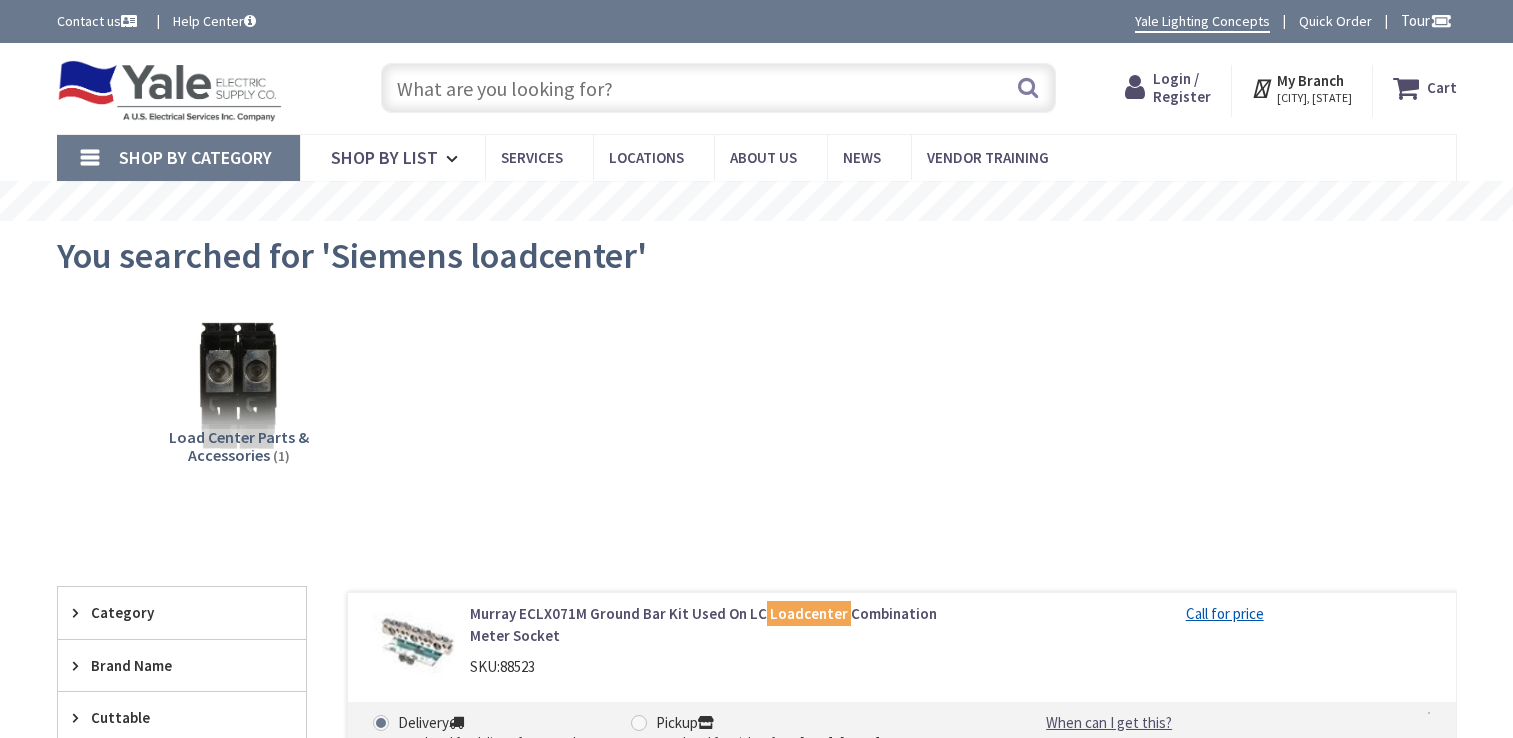 scroll, scrollTop: 0, scrollLeft: 0, axis: both 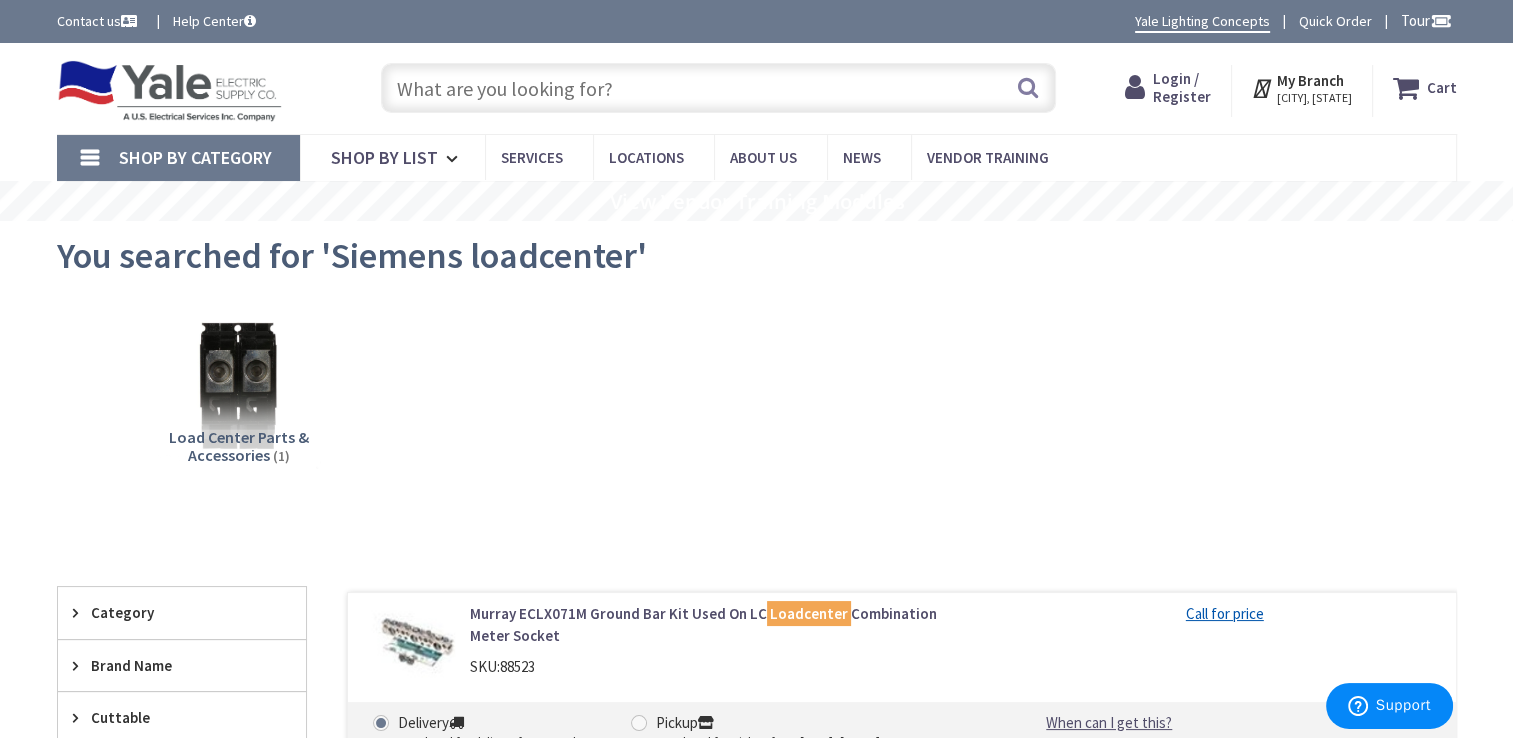 click at bounding box center (718, 88) 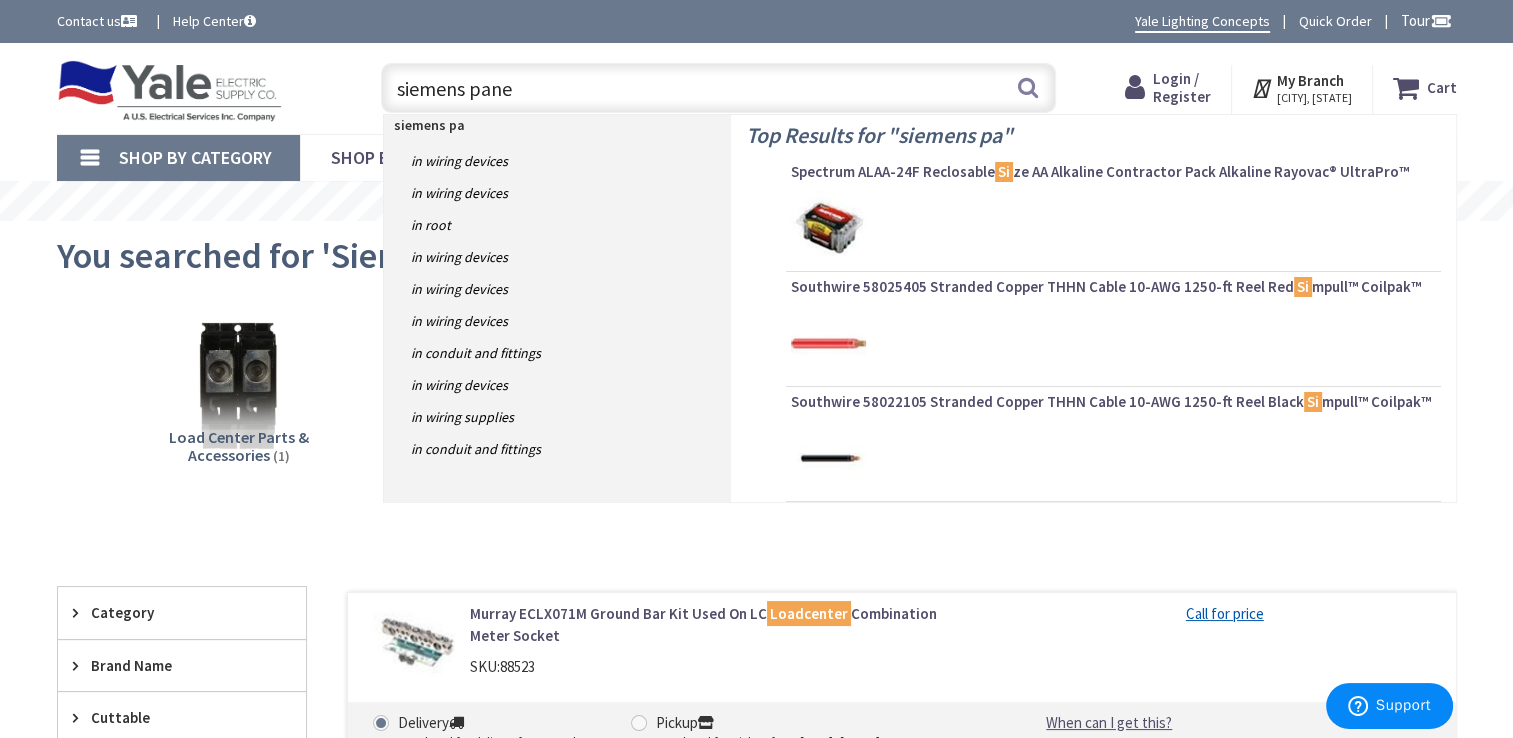 type on "siemens panel" 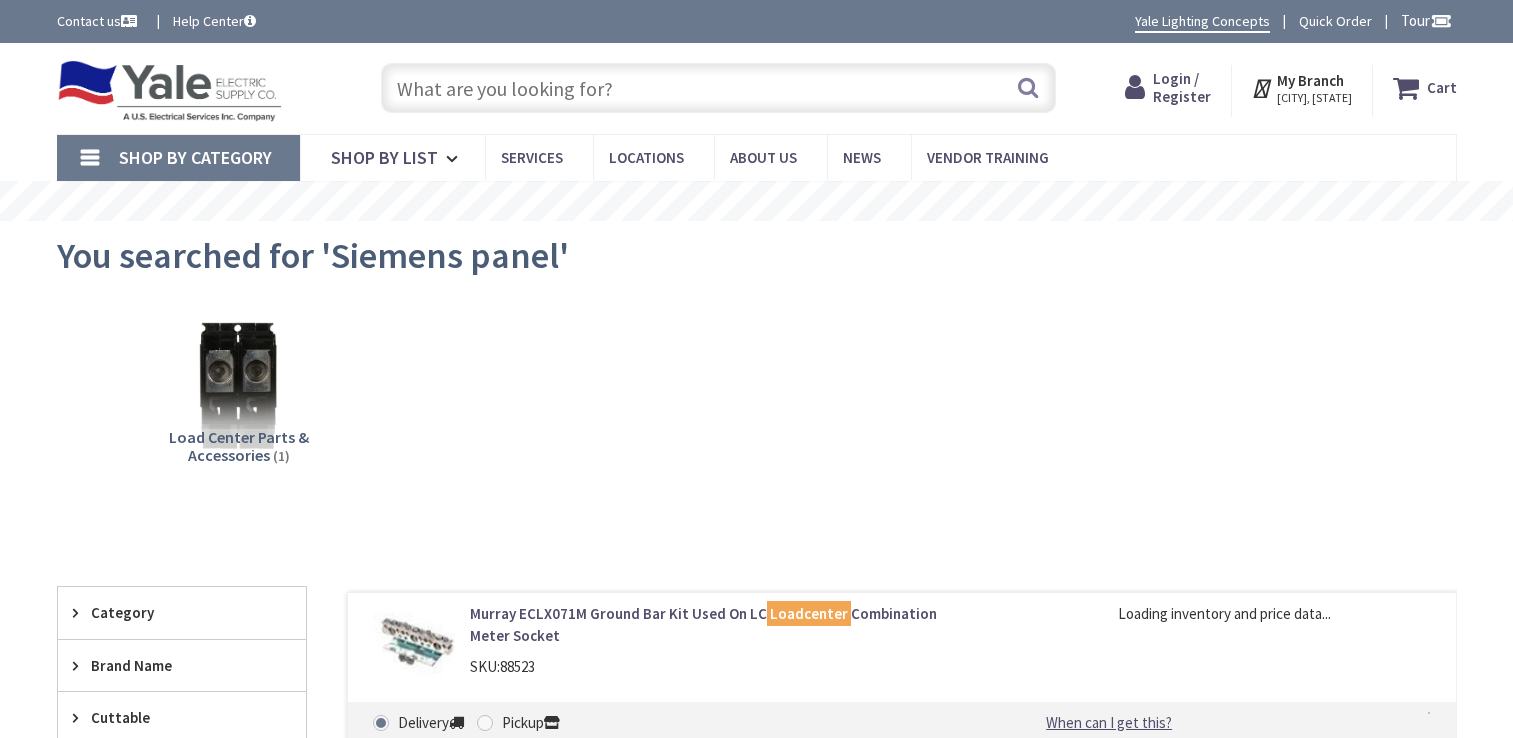 scroll, scrollTop: 0, scrollLeft: 0, axis: both 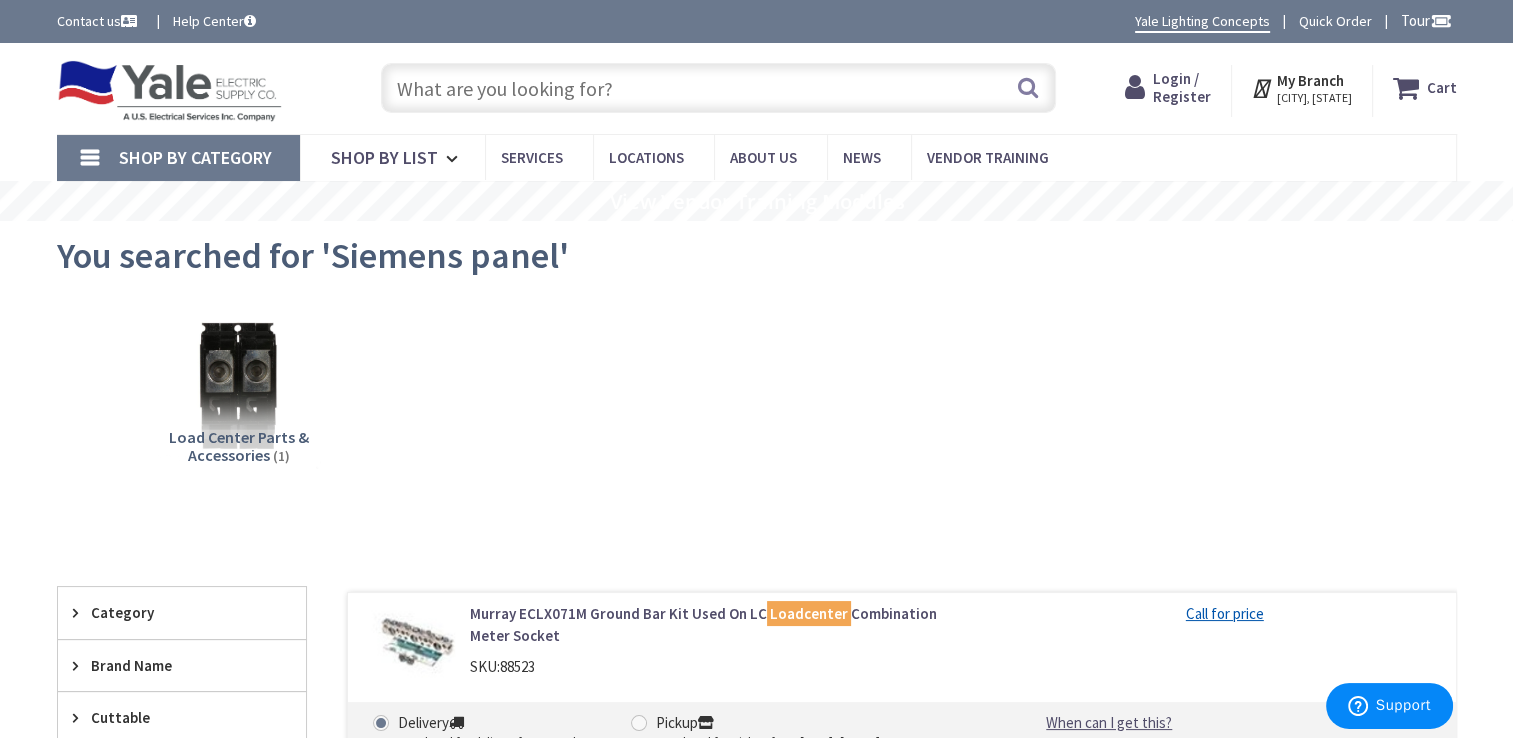 click at bounding box center (718, 88) 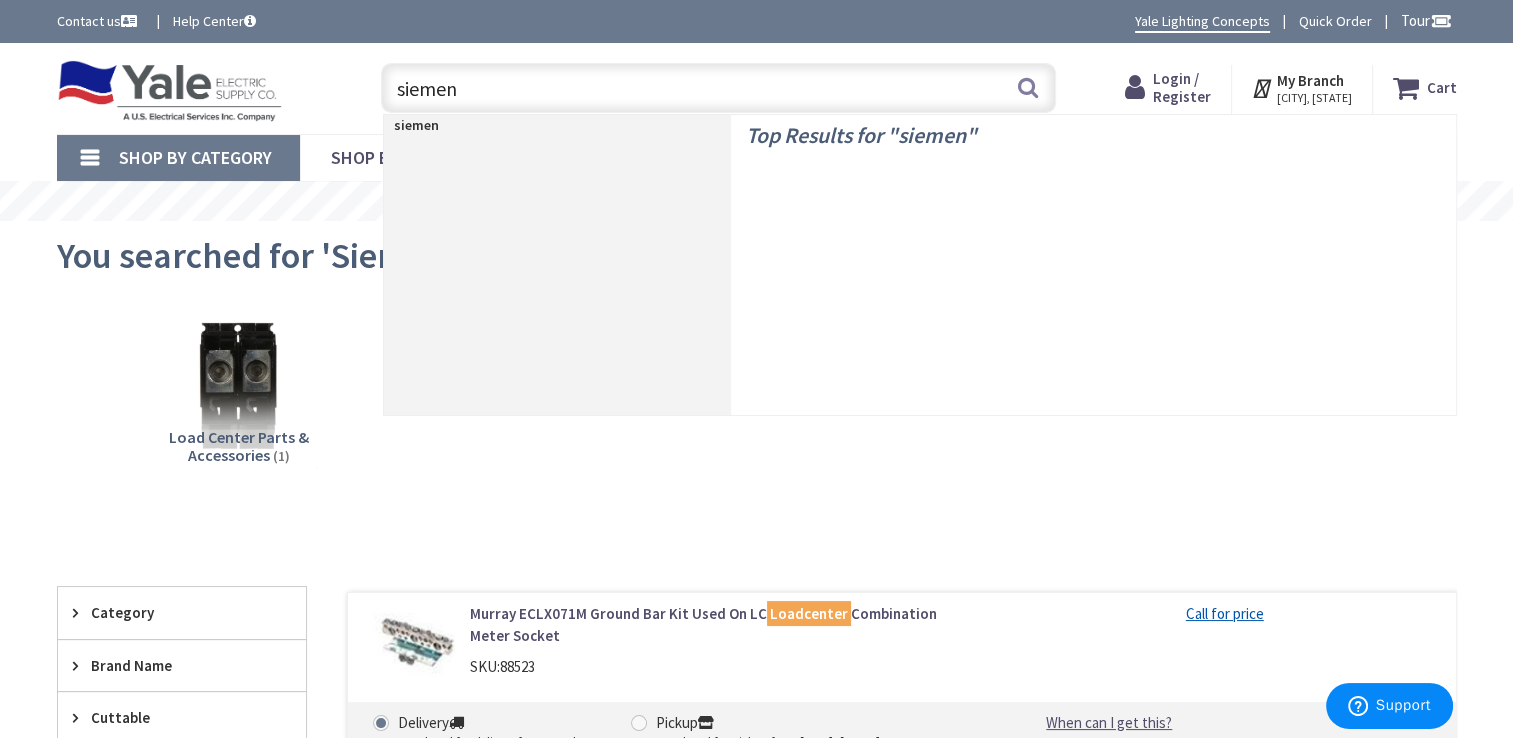 type on "siemens" 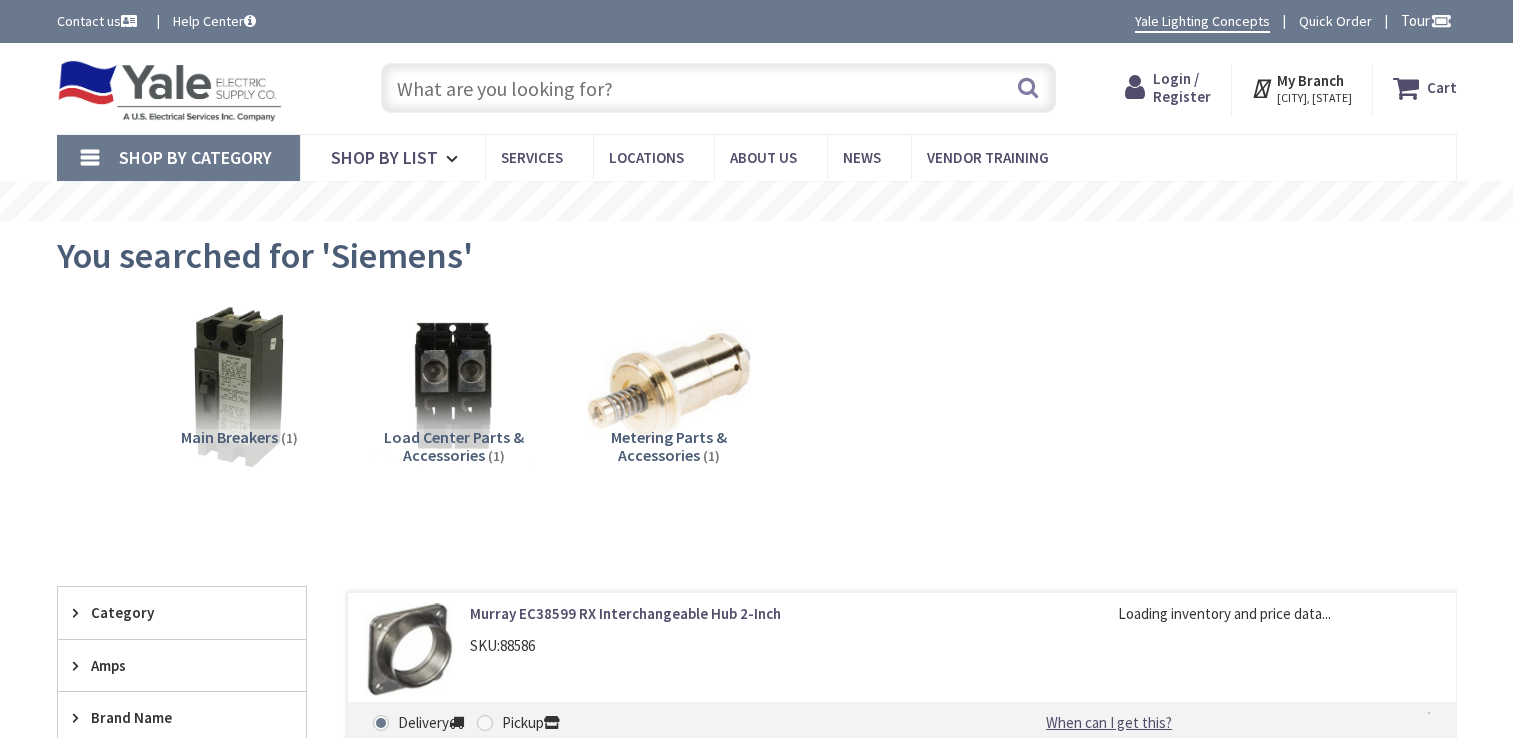 scroll, scrollTop: 0, scrollLeft: 0, axis: both 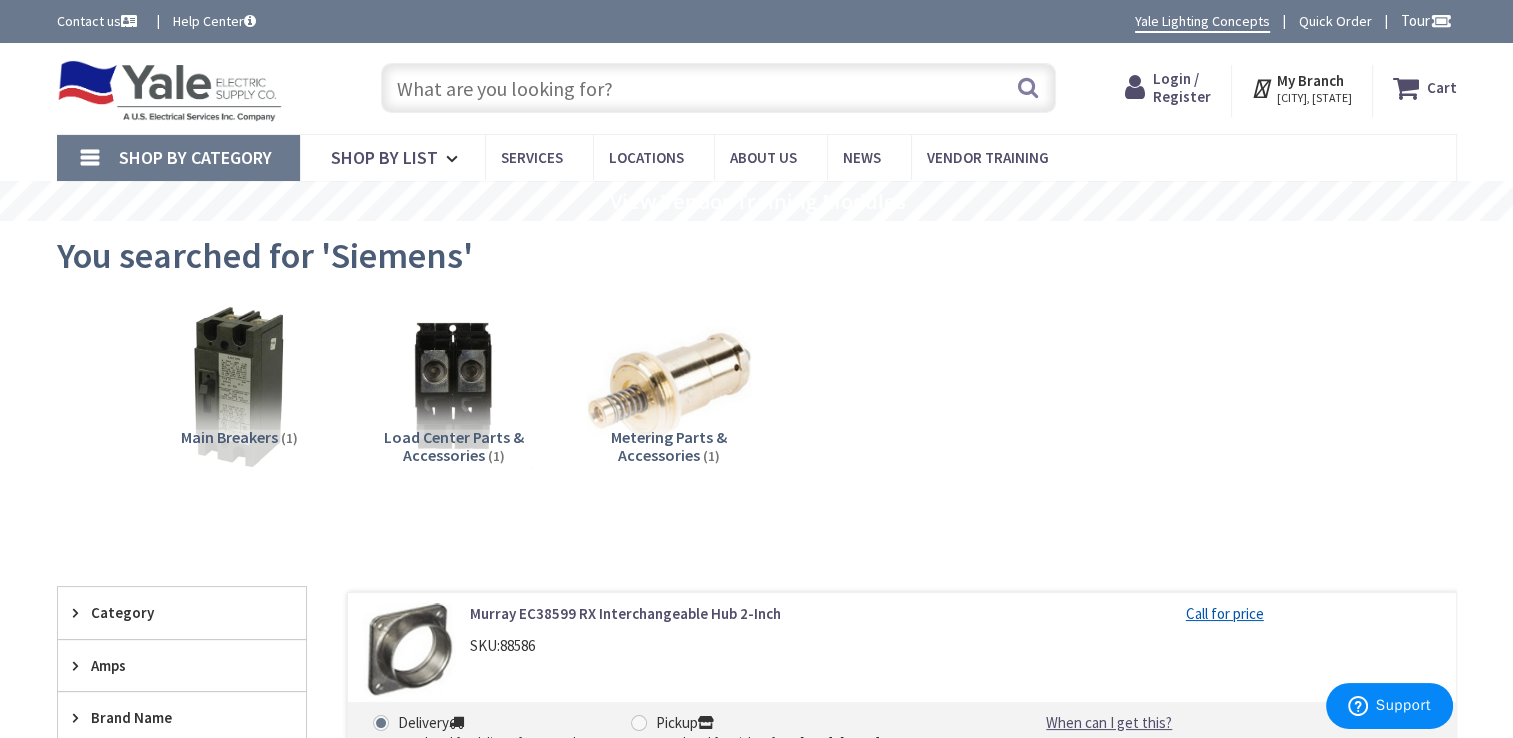 click on "Load Center Parts & Accessories" at bounding box center (454, 446) 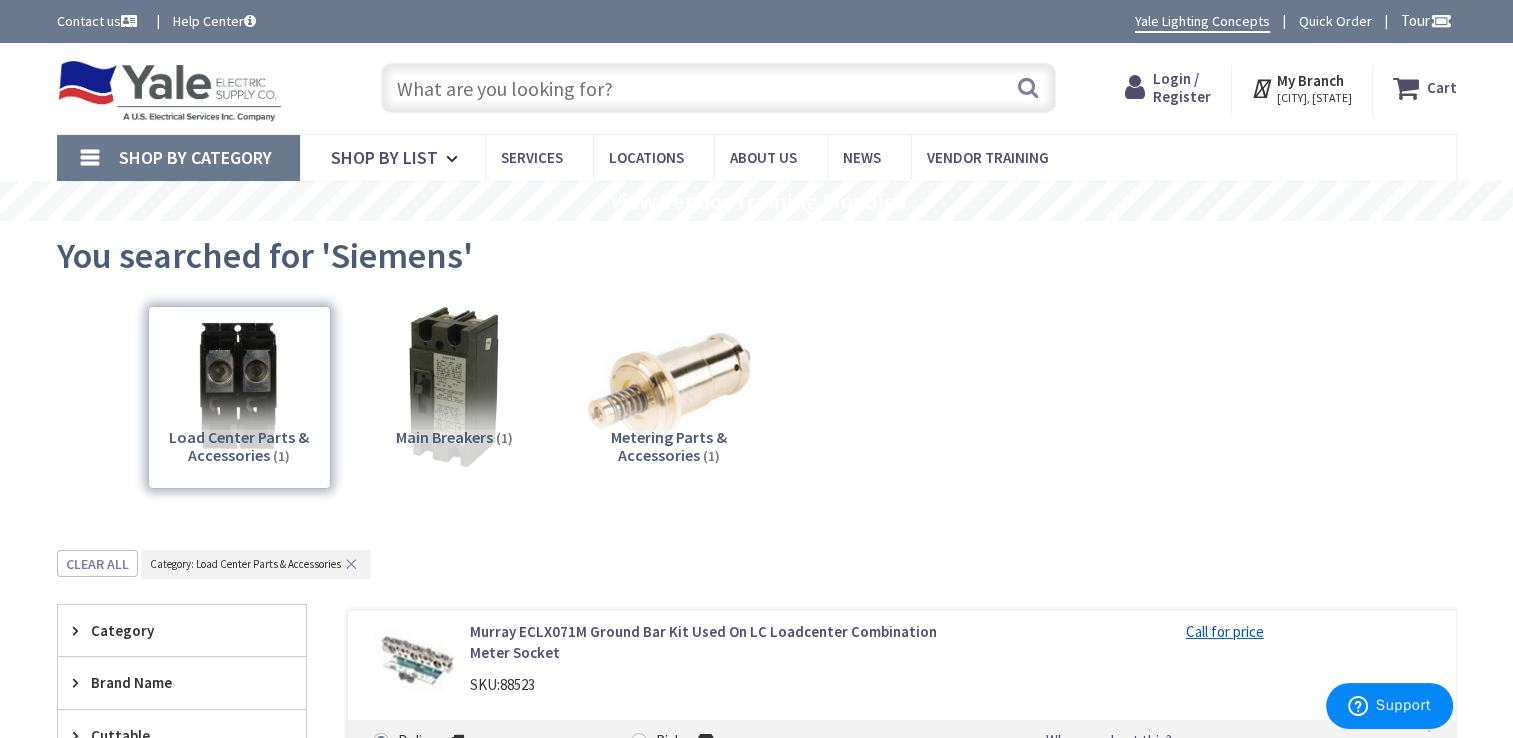scroll, scrollTop: 549, scrollLeft: 0, axis: vertical 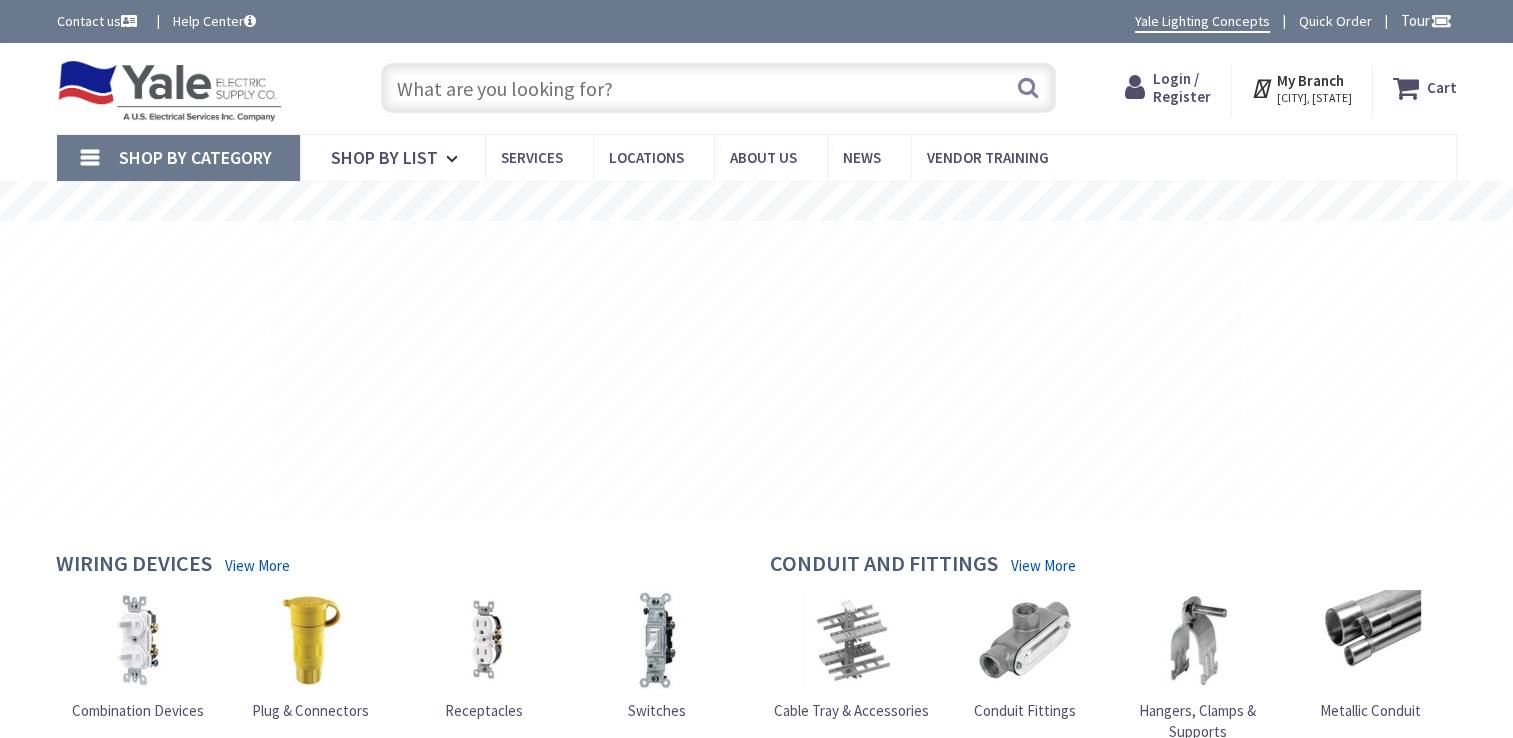 drag, startPoint x: 0, startPoint y: 0, endPoint x: 475, endPoint y: 94, distance: 484.21173 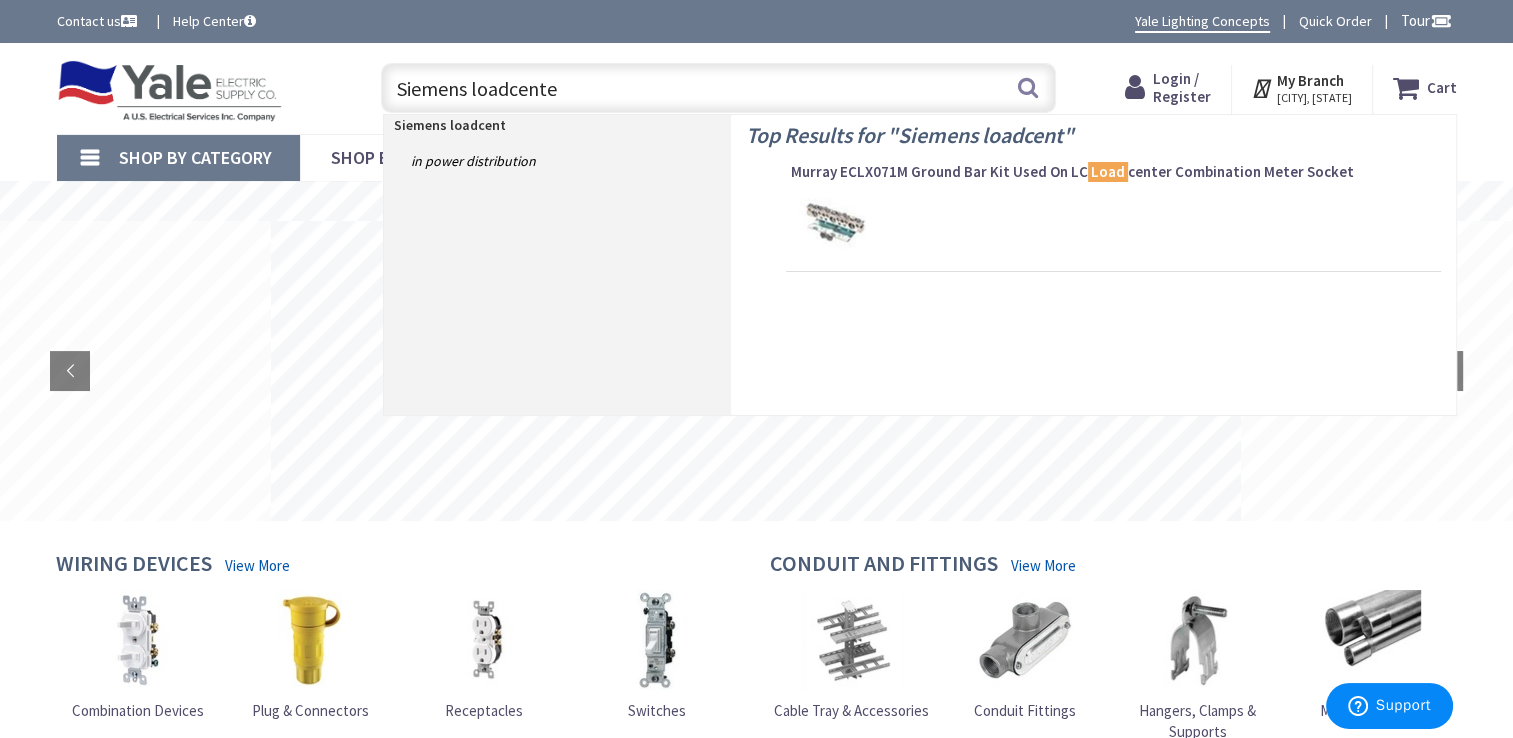 type on "Siemens loadcenter" 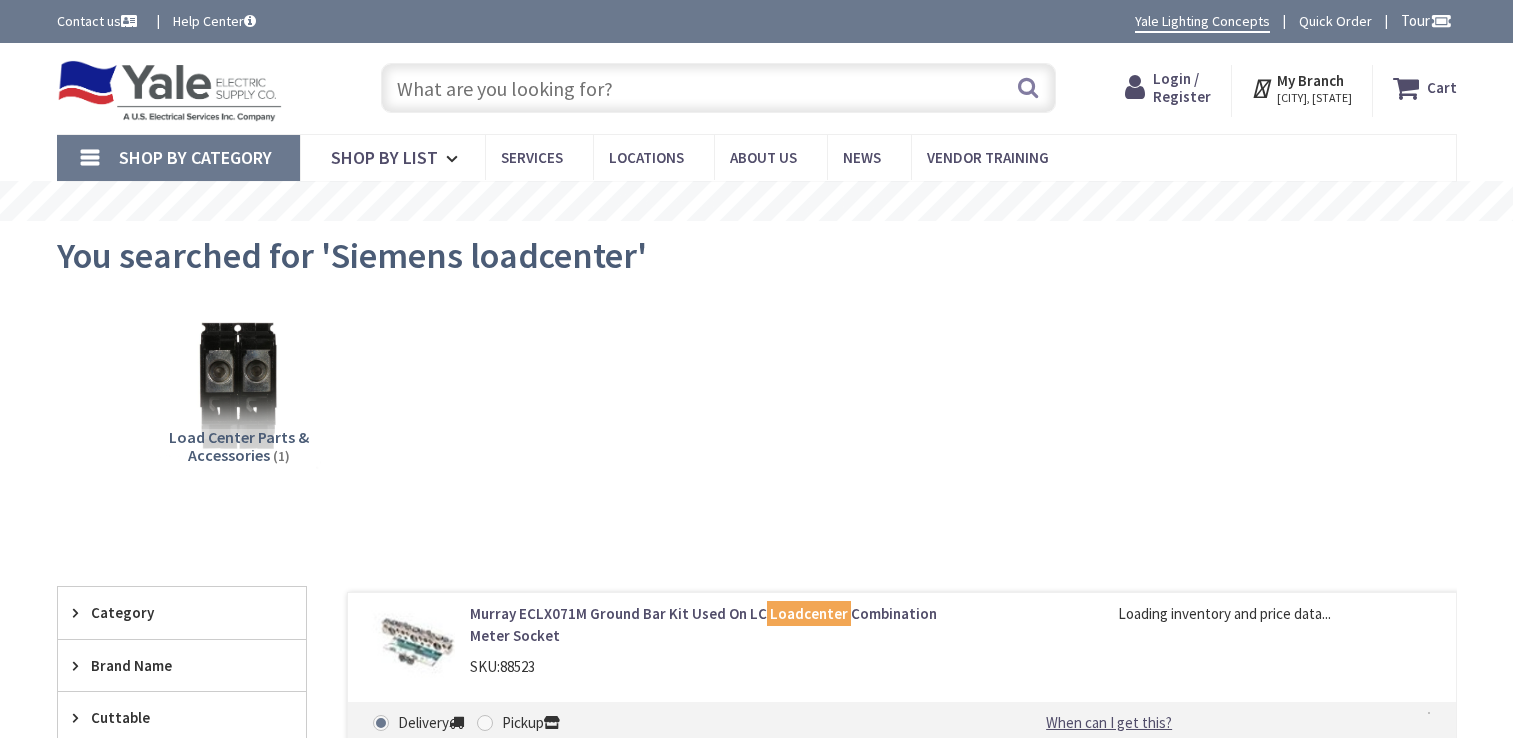 scroll, scrollTop: 0, scrollLeft: 0, axis: both 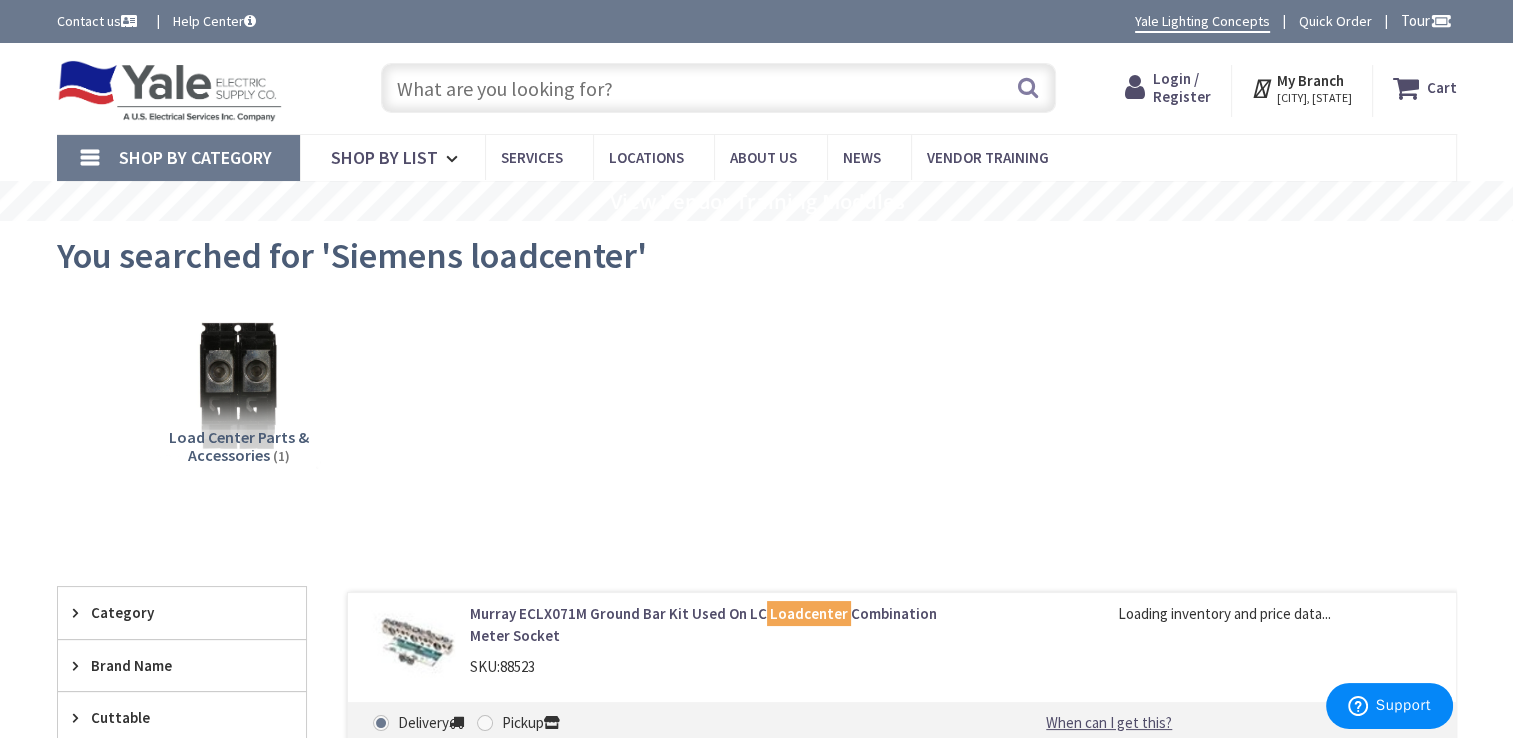 click at bounding box center (718, 88) 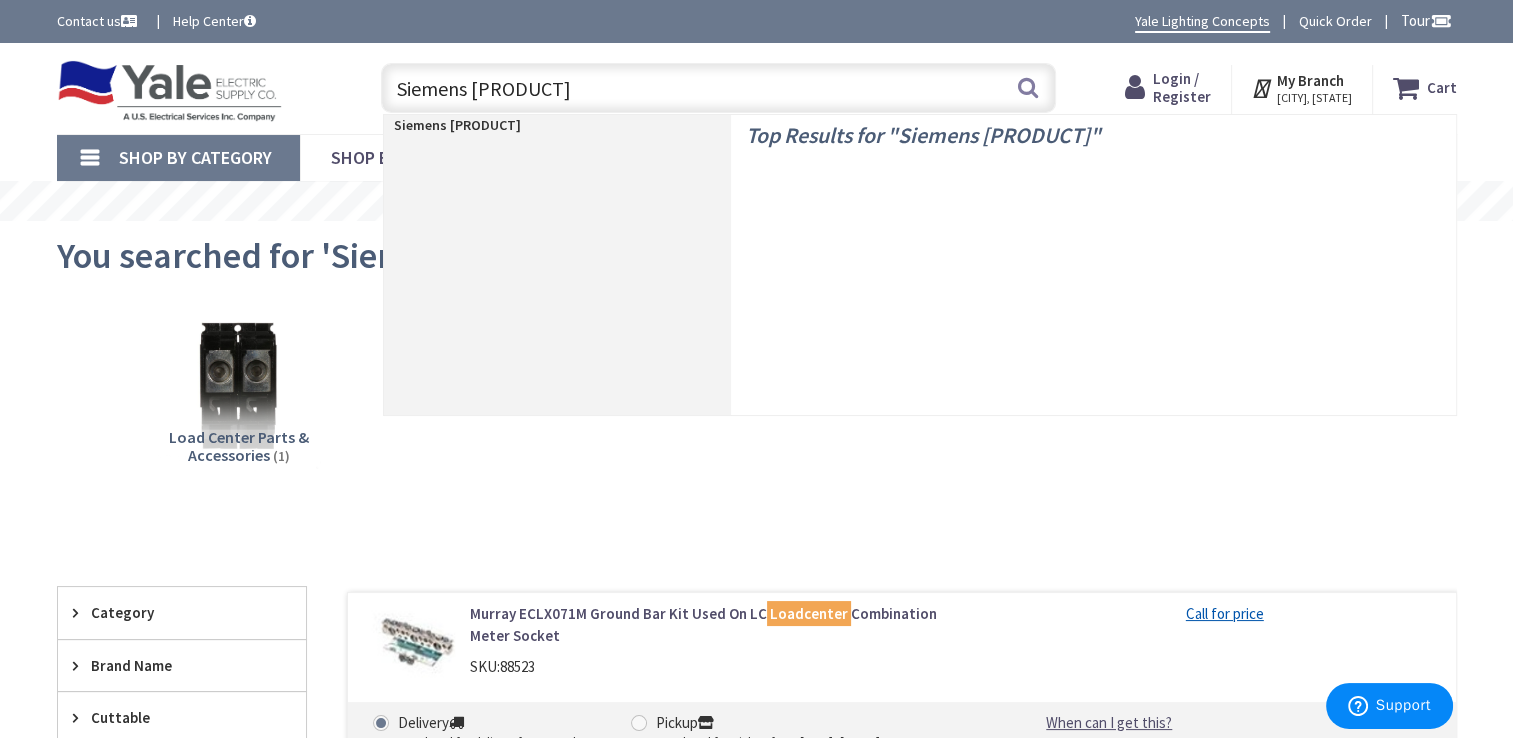 type on "Siemens panel" 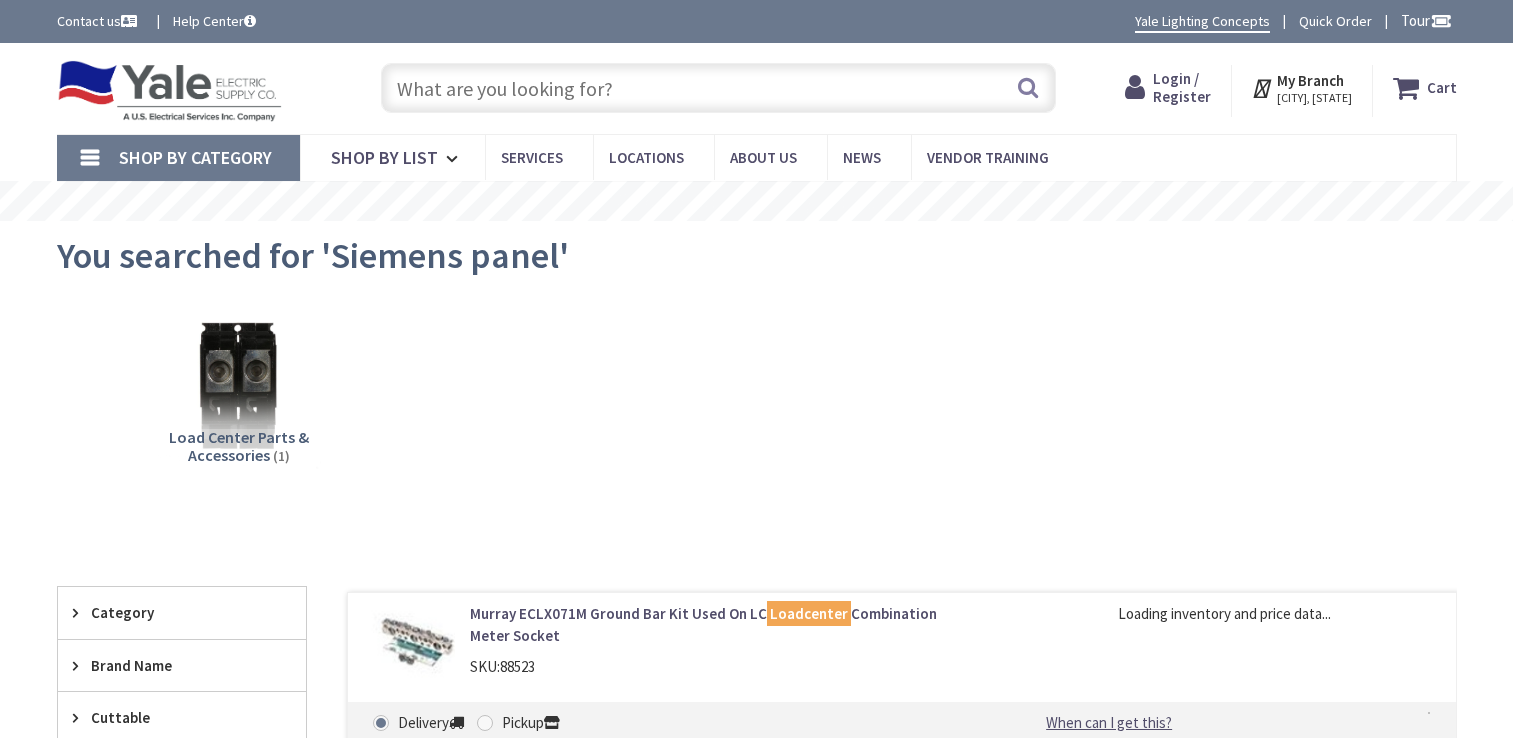 scroll, scrollTop: 0, scrollLeft: 0, axis: both 